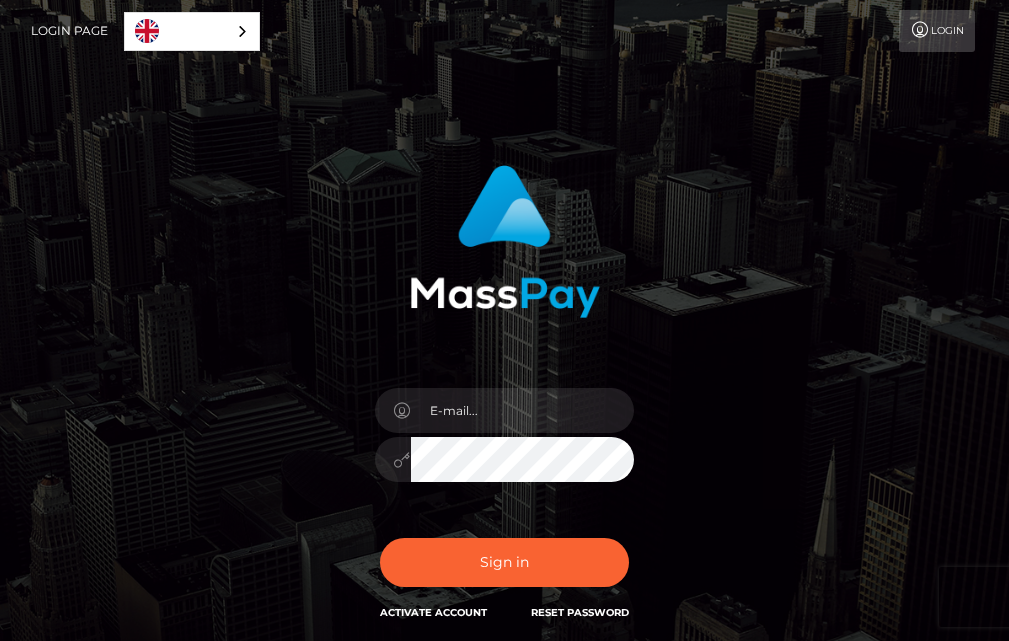 scroll, scrollTop: 0, scrollLeft: 0, axis: both 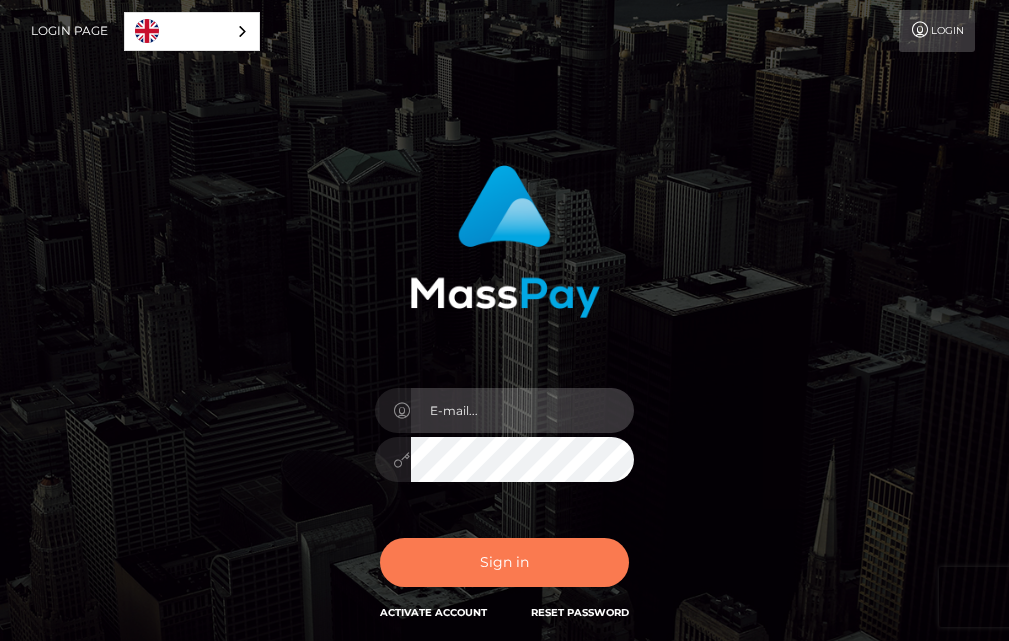 type on "[EMAIL_ADDRESS][DOMAIN_NAME]" 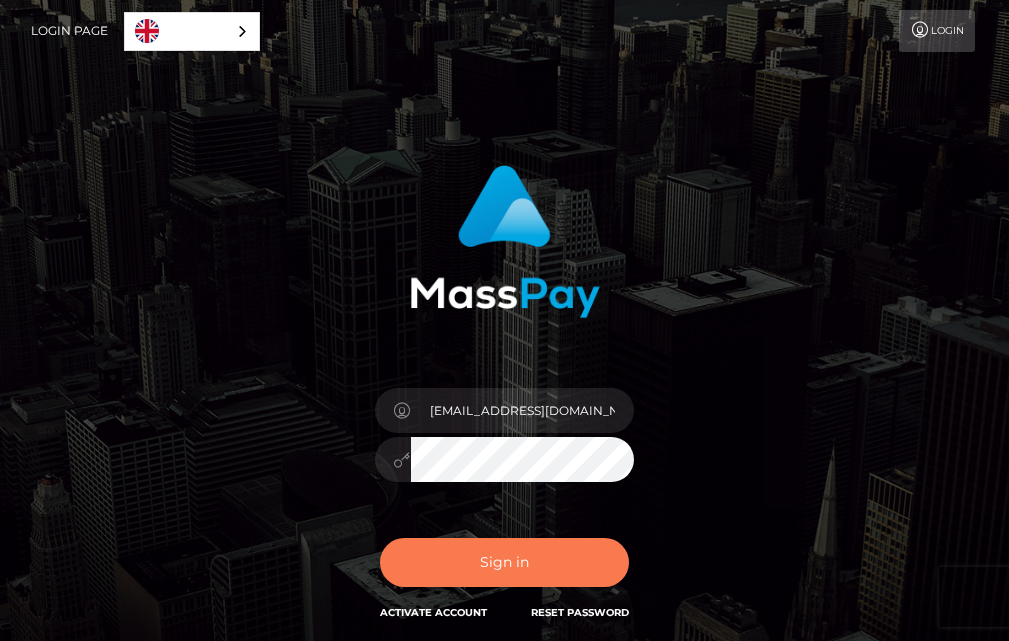 click on "Sign in" at bounding box center (505, 562) 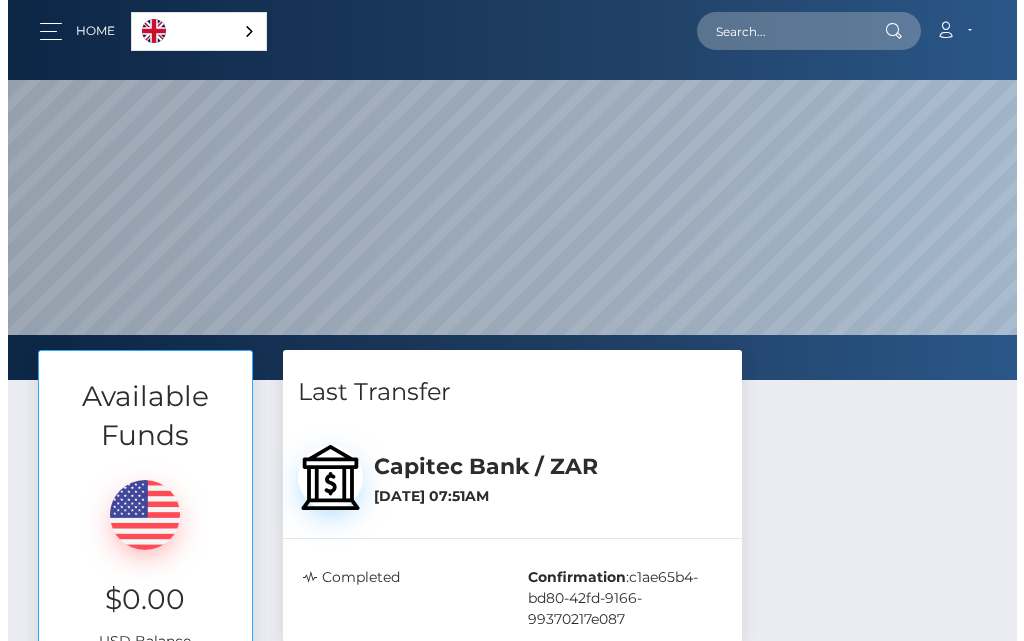 scroll, scrollTop: 0, scrollLeft: 0, axis: both 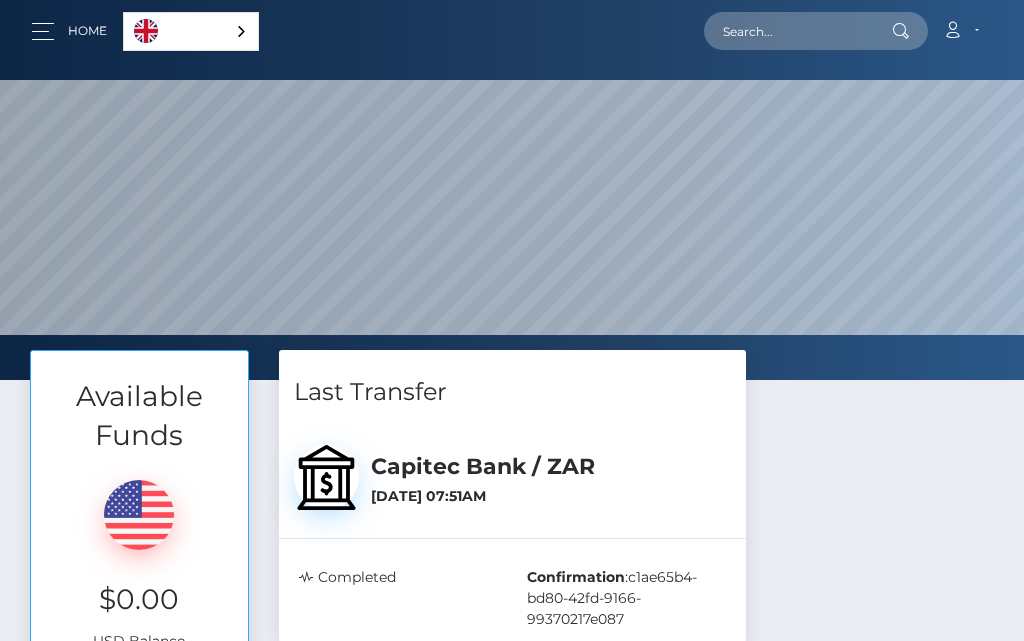select 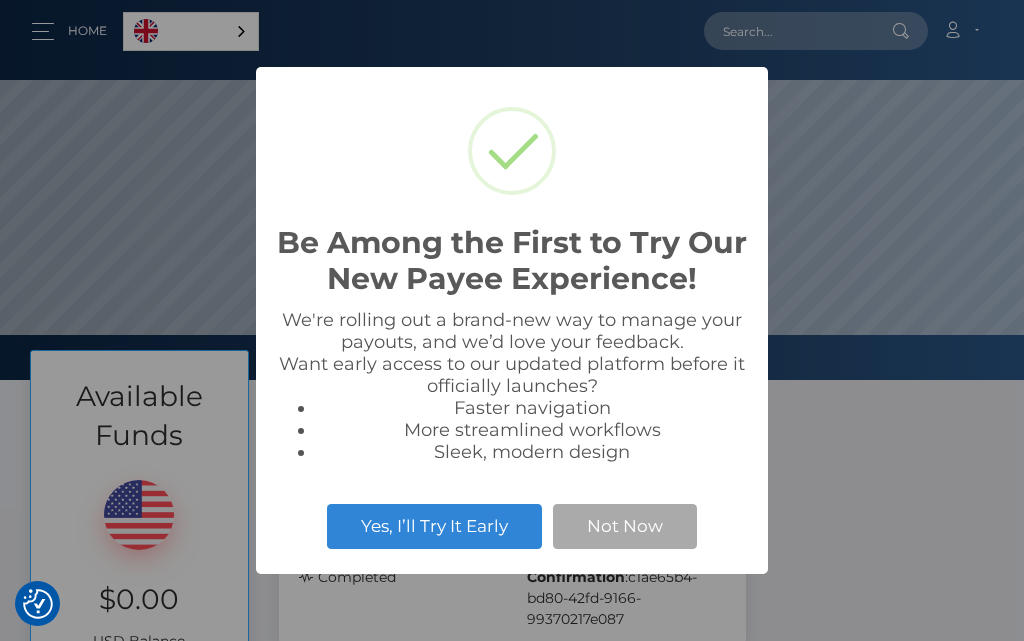 scroll, scrollTop: 999620, scrollLeft: 998976, axis: both 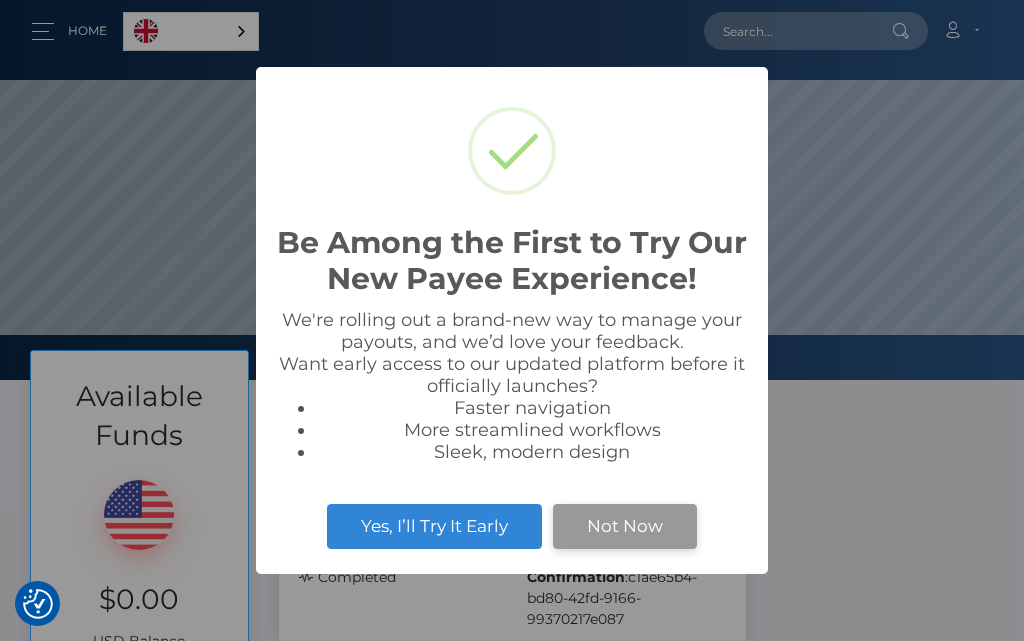 click on "Not Now" at bounding box center (625, 526) 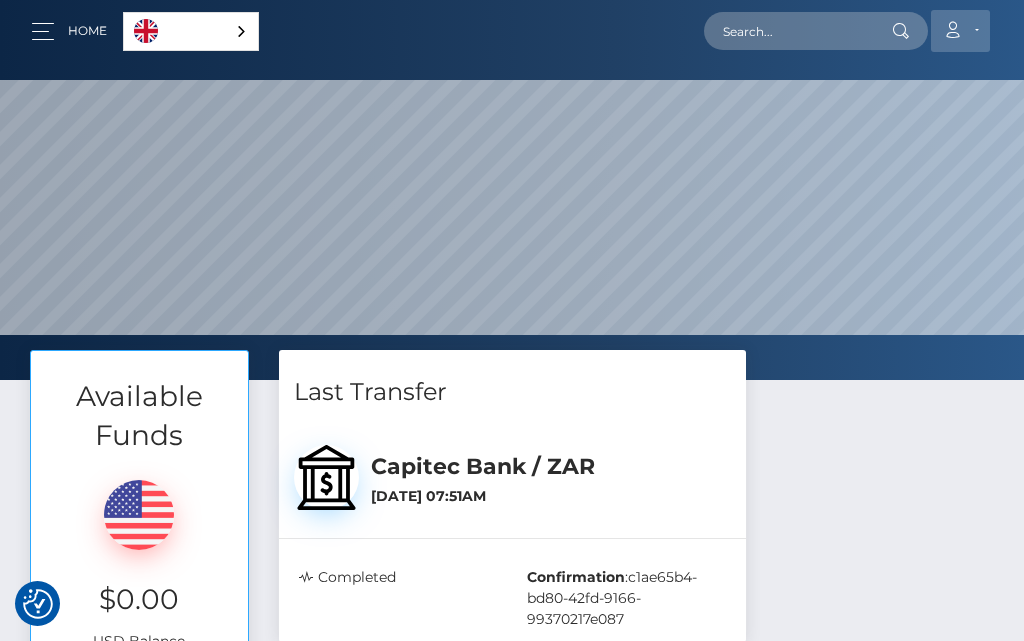 click on "Account" at bounding box center [960, 31] 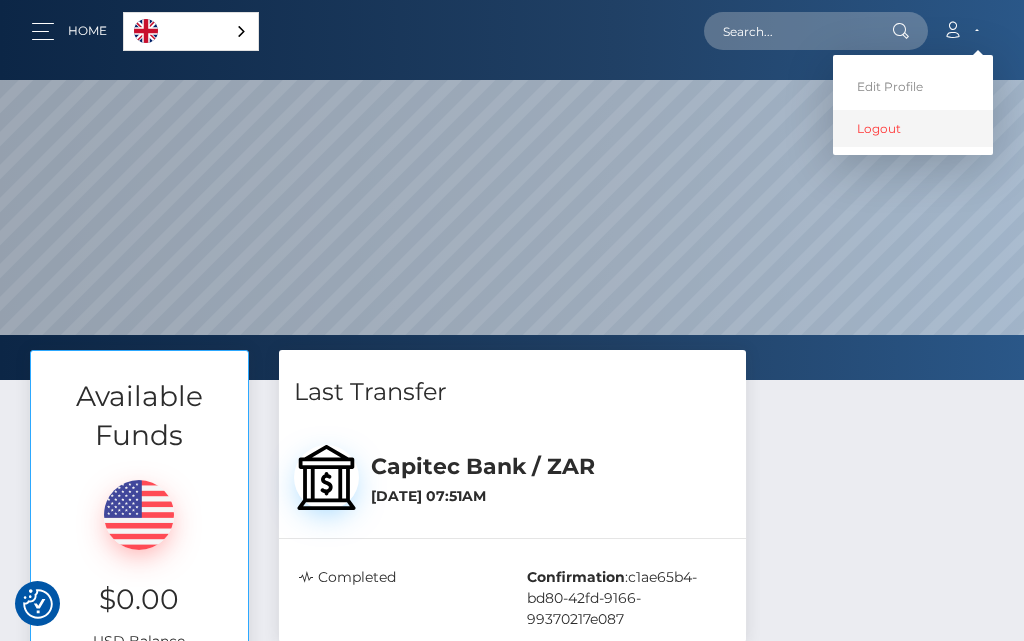 click on "Logout" at bounding box center [913, 128] 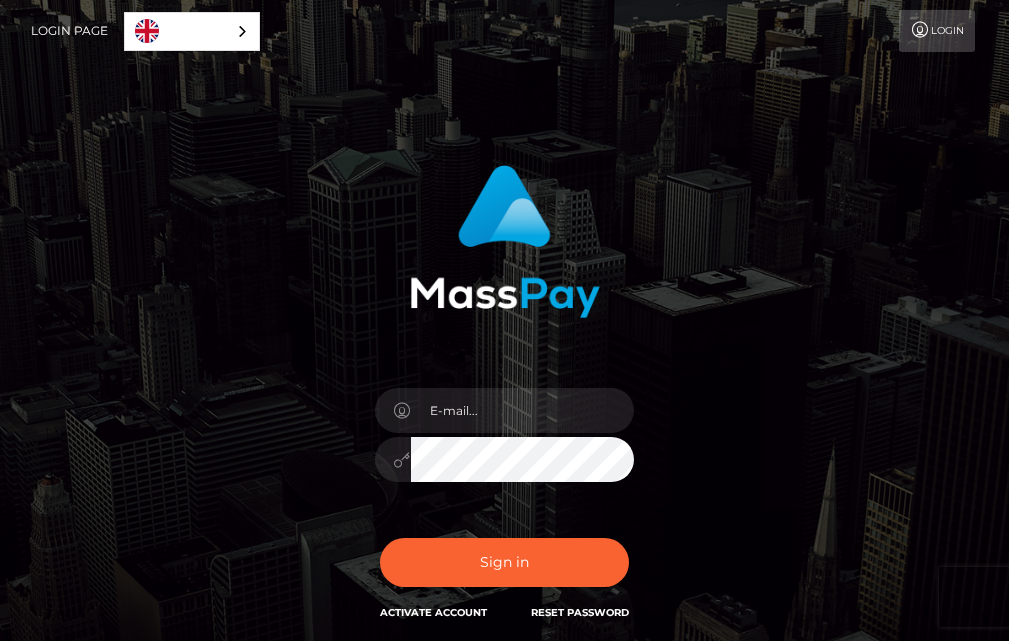 scroll, scrollTop: 0, scrollLeft: 0, axis: both 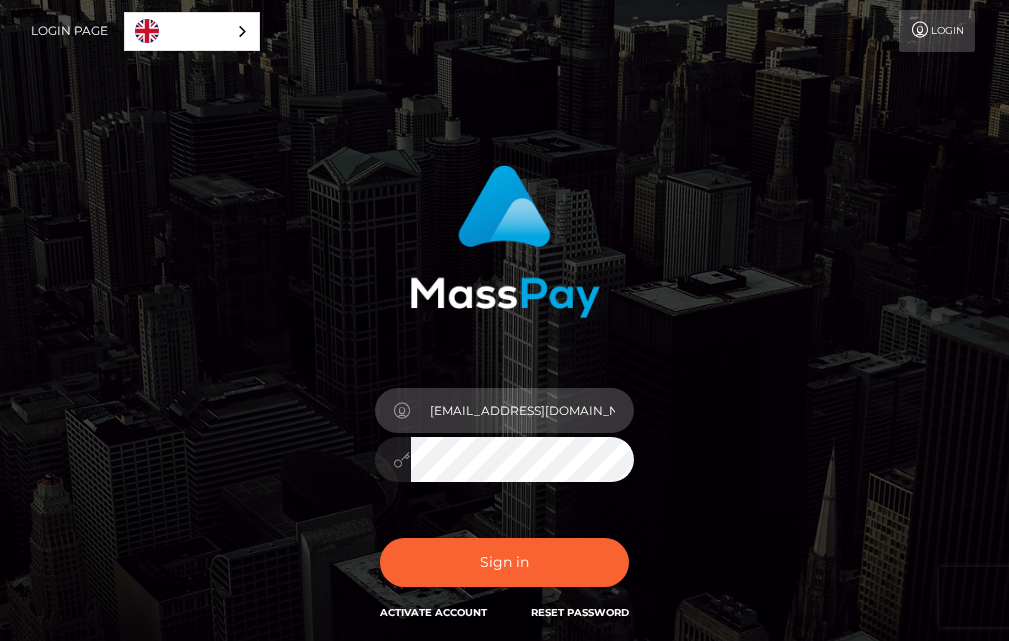 click on "[EMAIL_ADDRESS][DOMAIN_NAME]" at bounding box center (523, 410) 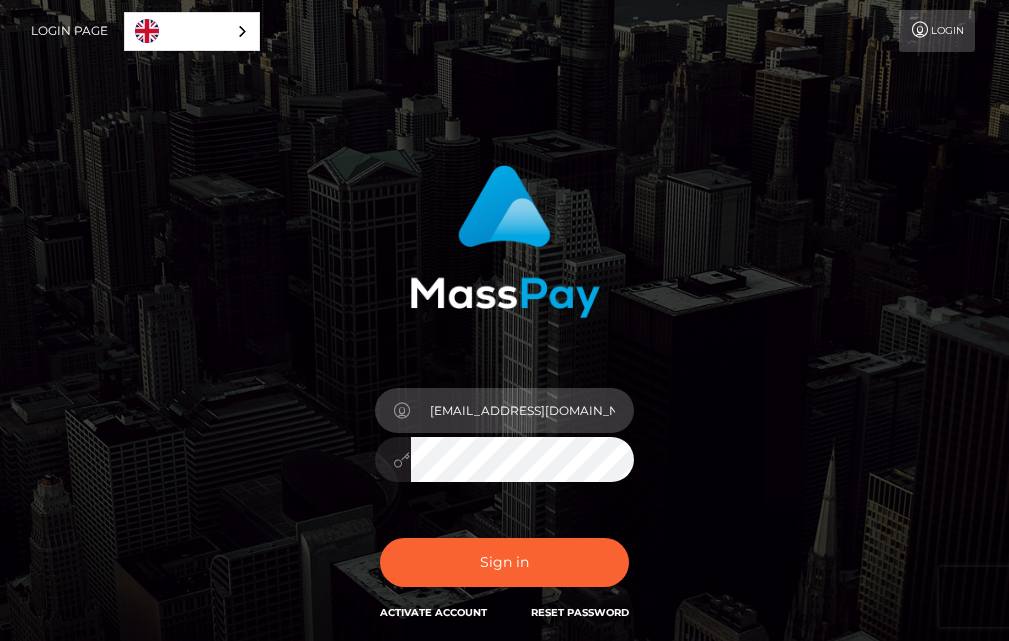 type on "sfisostudio@gmail.com" 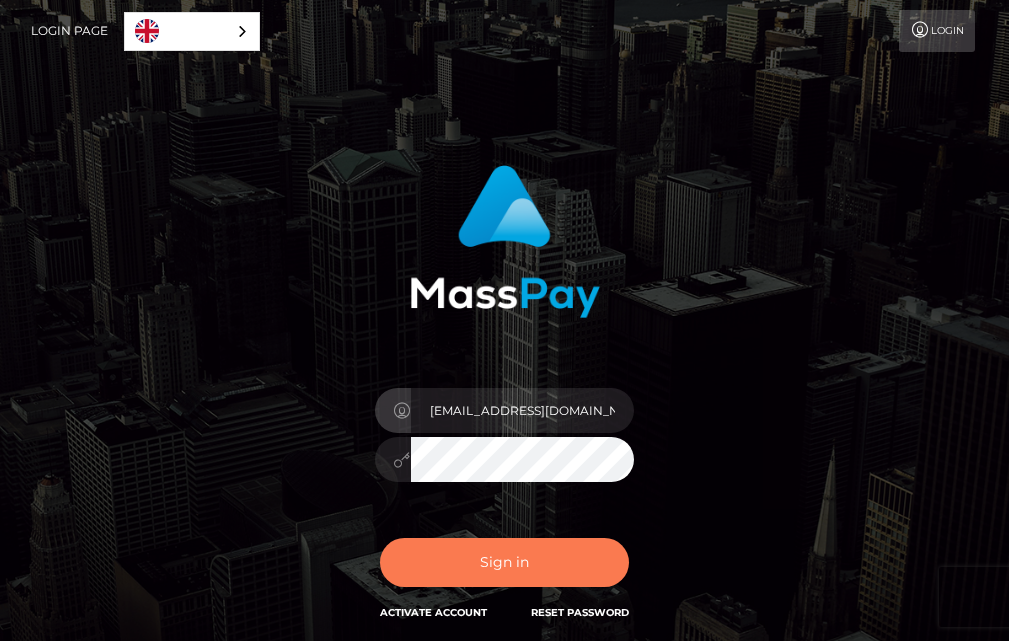 click on "Sign in" at bounding box center [505, 562] 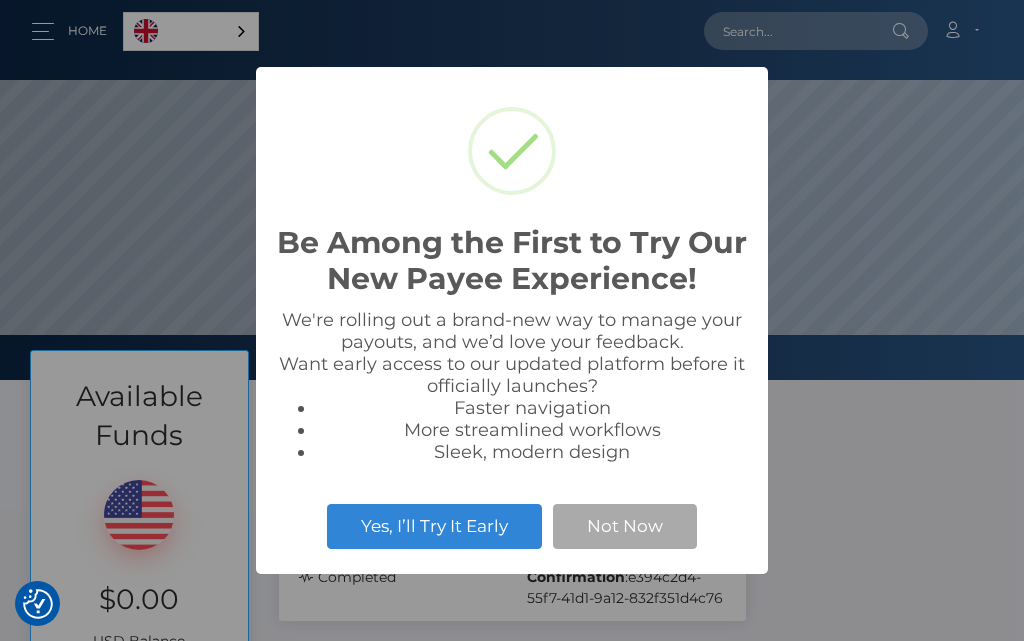 scroll, scrollTop: 0, scrollLeft: 0, axis: both 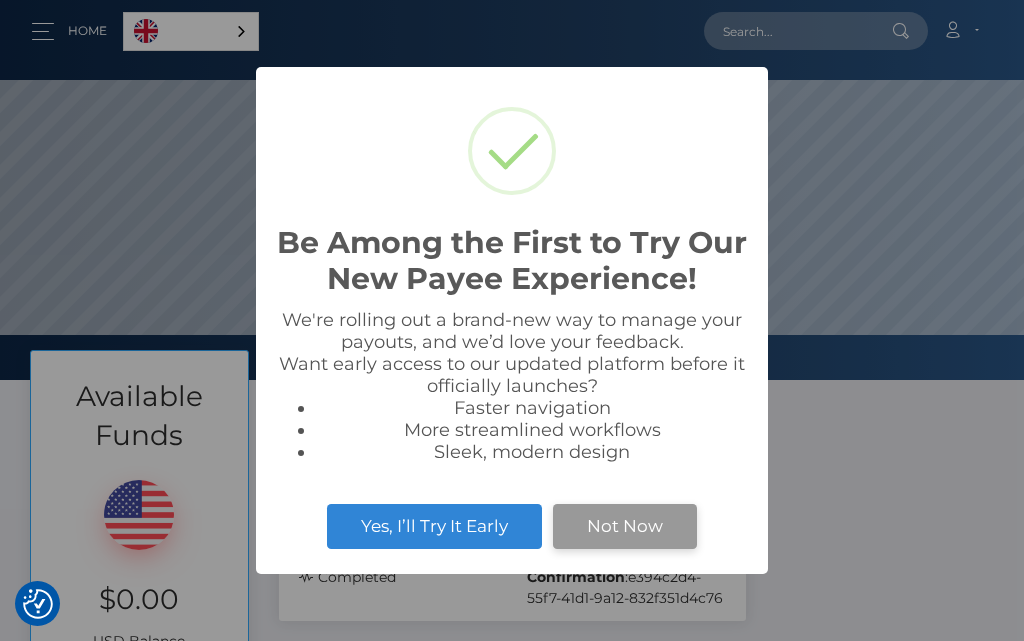 click on "Not Now" at bounding box center (625, 526) 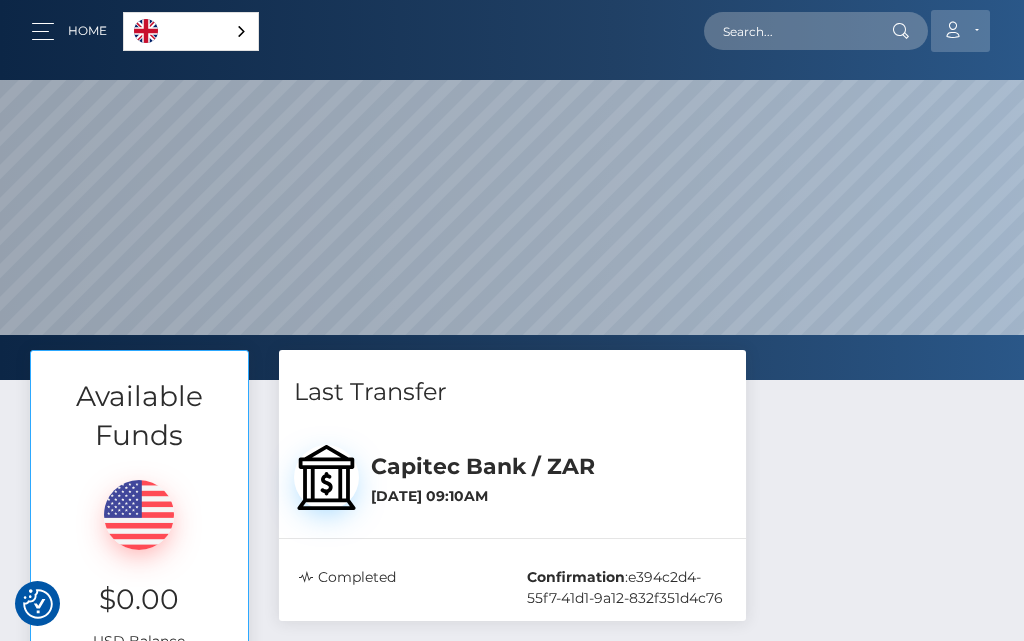 click on "Account" at bounding box center (960, 31) 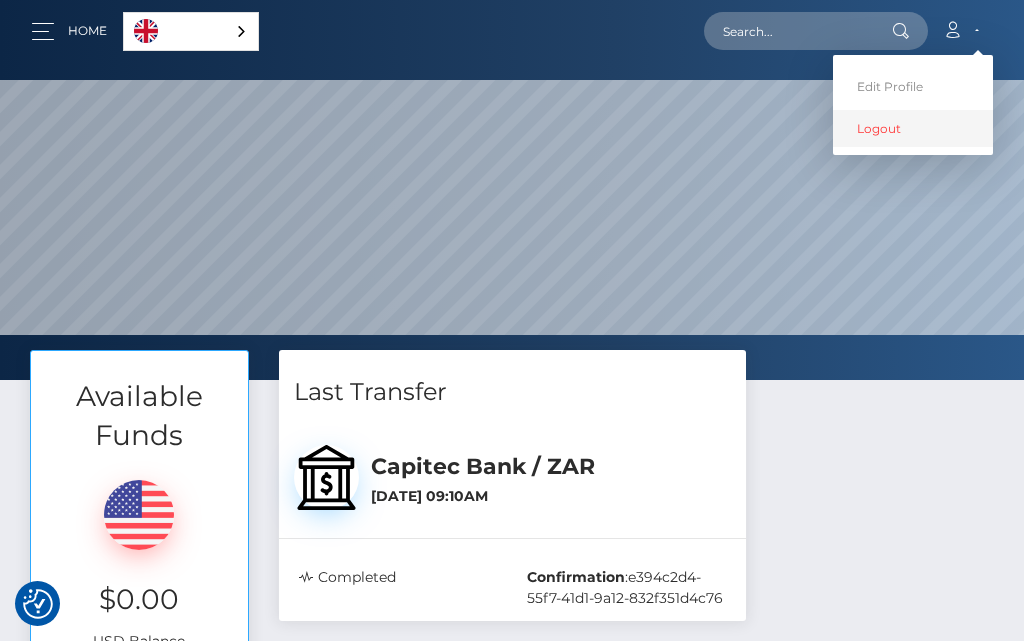 click on "Logout" at bounding box center [913, 128] 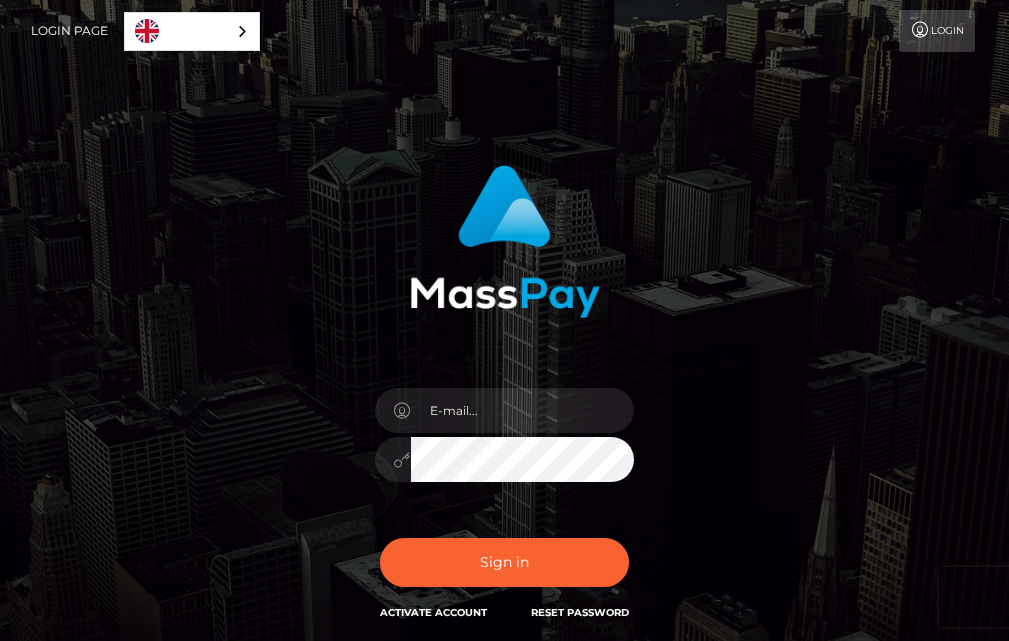 scroll, scrollTop: 0, scrollLeft: 0, axis: both 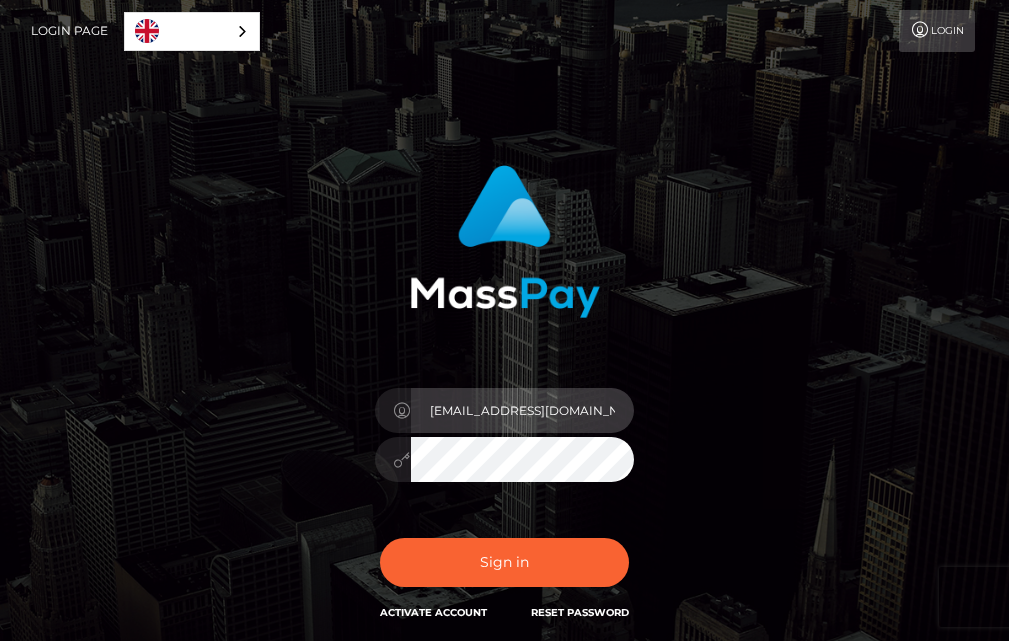 click on "sfisostudio@gmail.com" at bounding box center [523, 410] 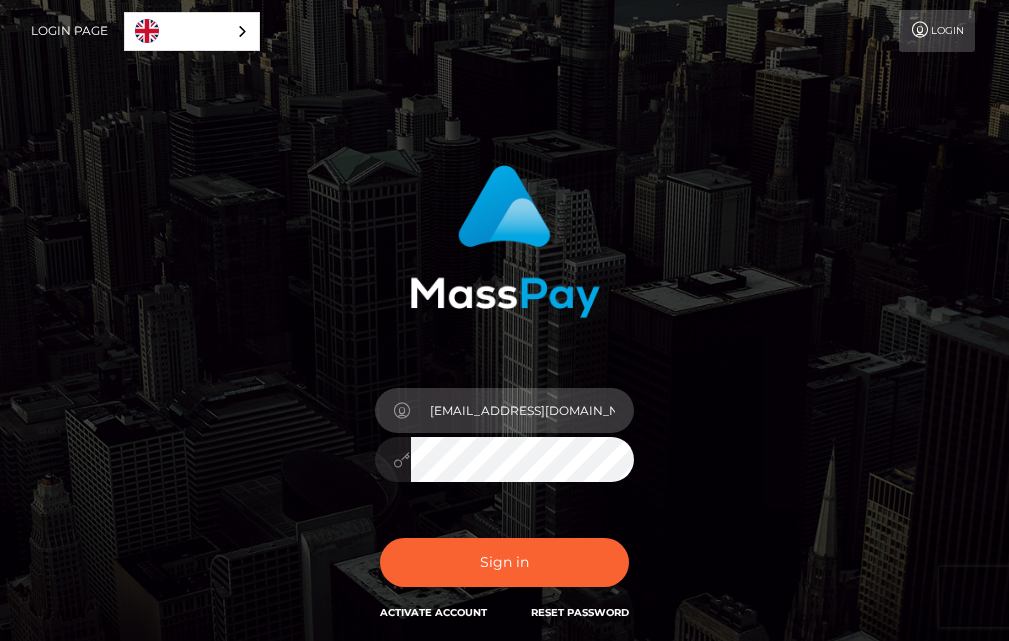type on "bookienzama@gmail.com" 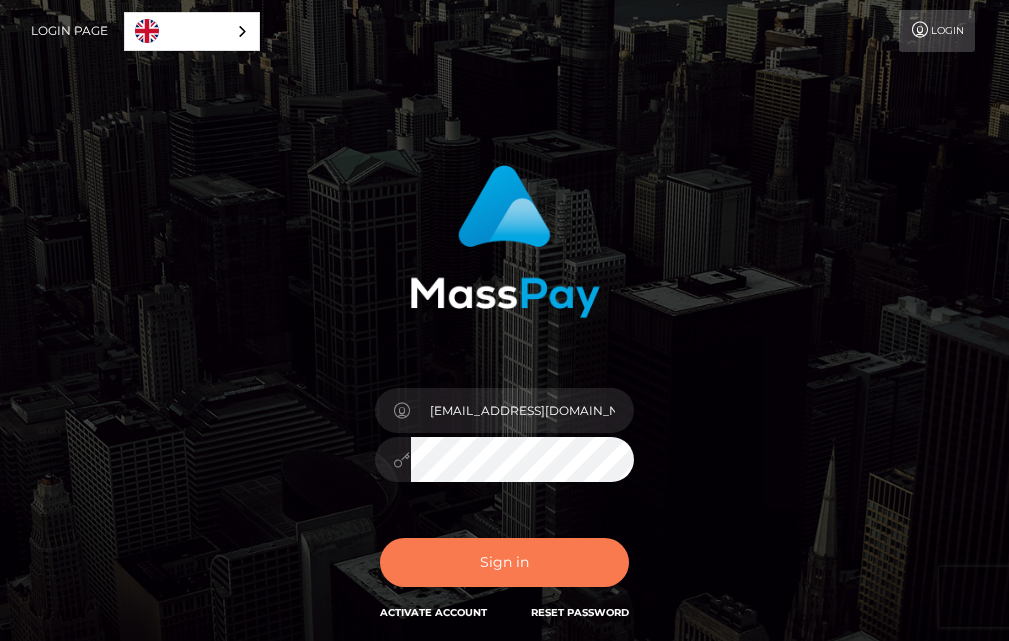 click on "Sign in" at bounding box center (505, 562) 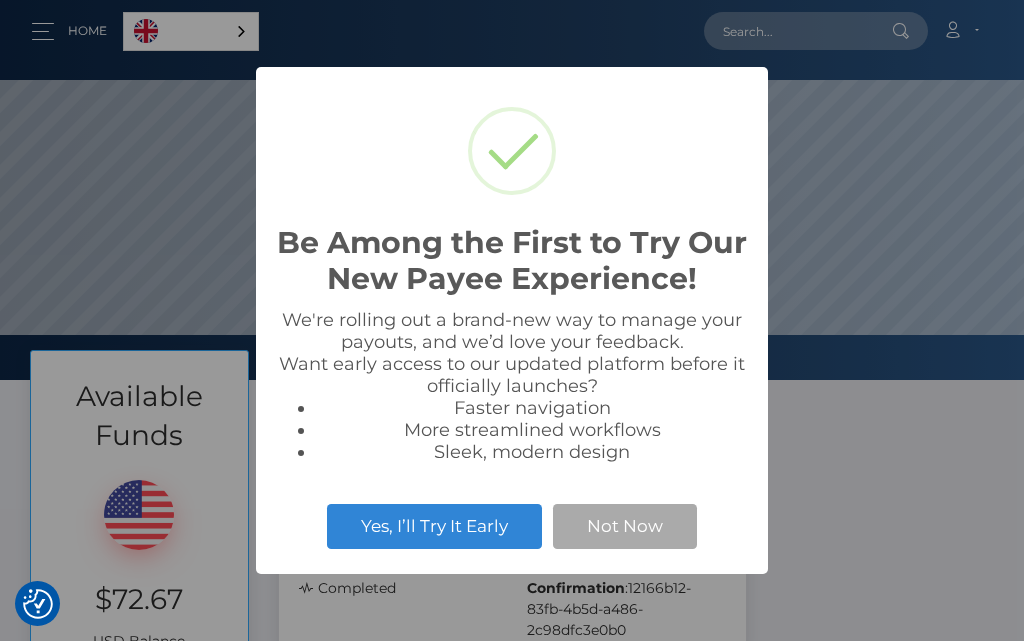 scroll, scrollTop: 0, scrollLeft: 0, axis: both 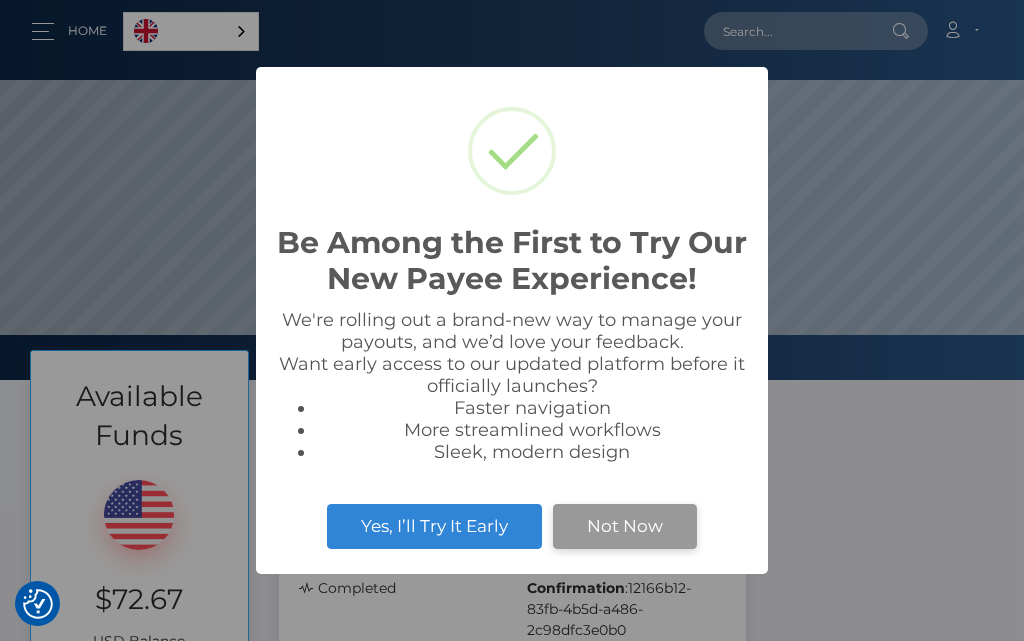 click on "Not Now" at bounding box center (625, 526) 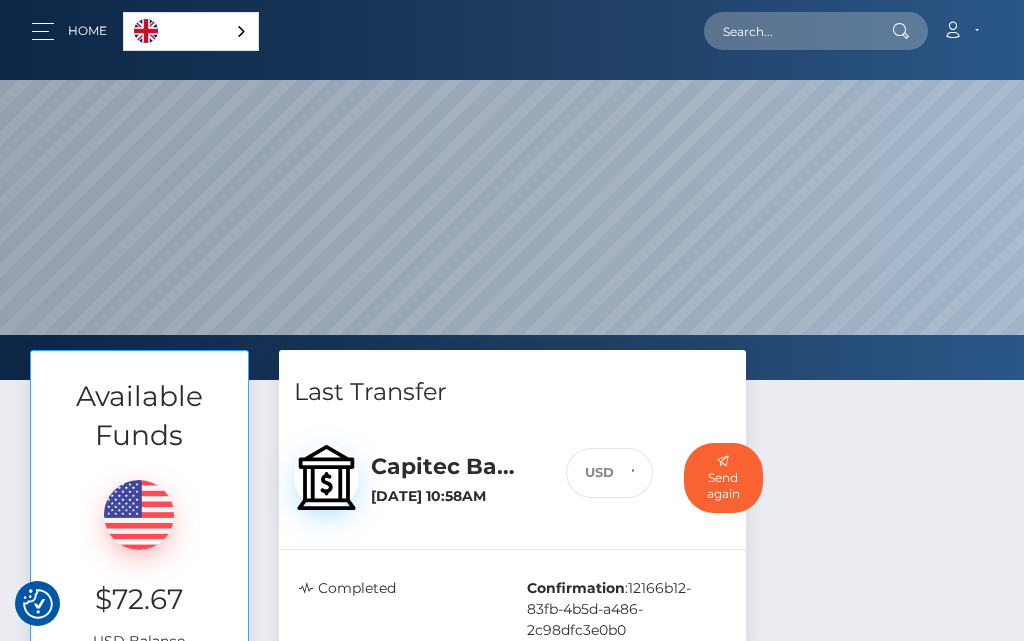scroll, scrollTop: 100, scrollLeft: 0, axis: vertical 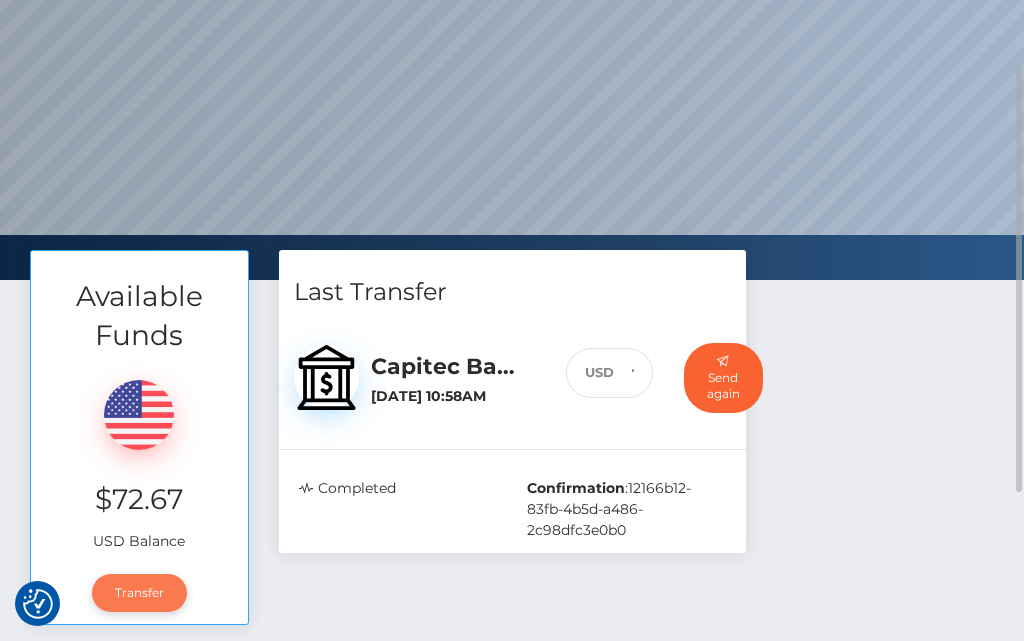 click on "Transfer" at bounding box center [139, 593] 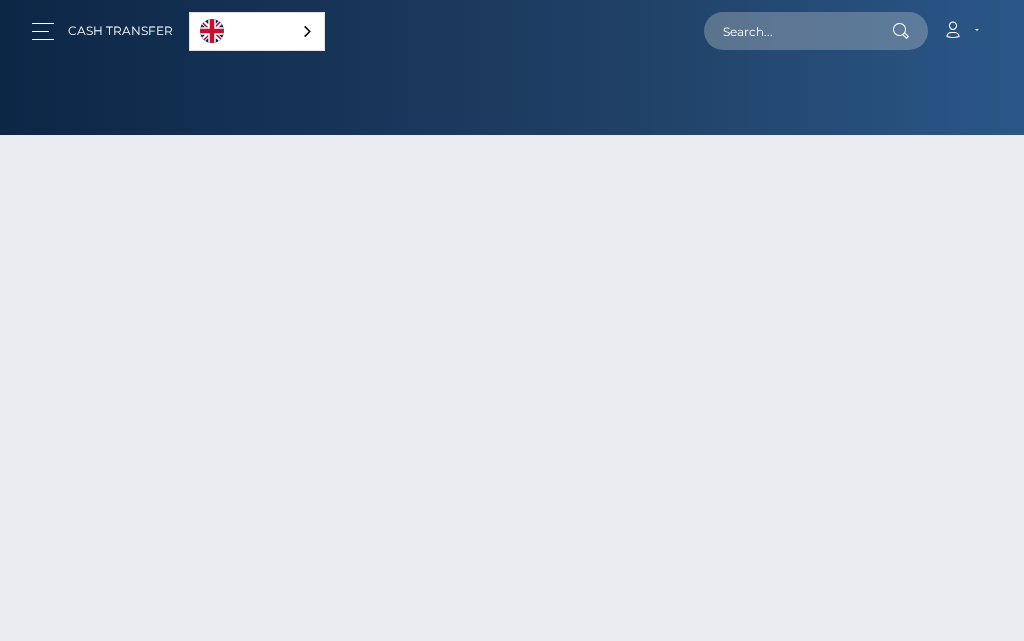 scroll, scrollTop: 0, scrollLeft: 0, axis: both 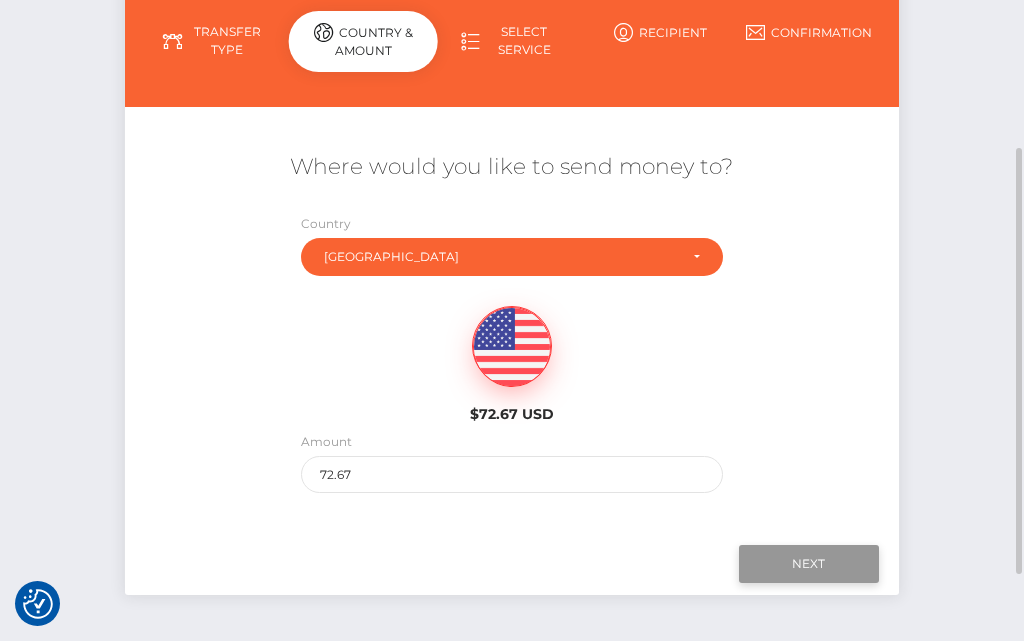 click on "Next" at bounding box center [809, 564] 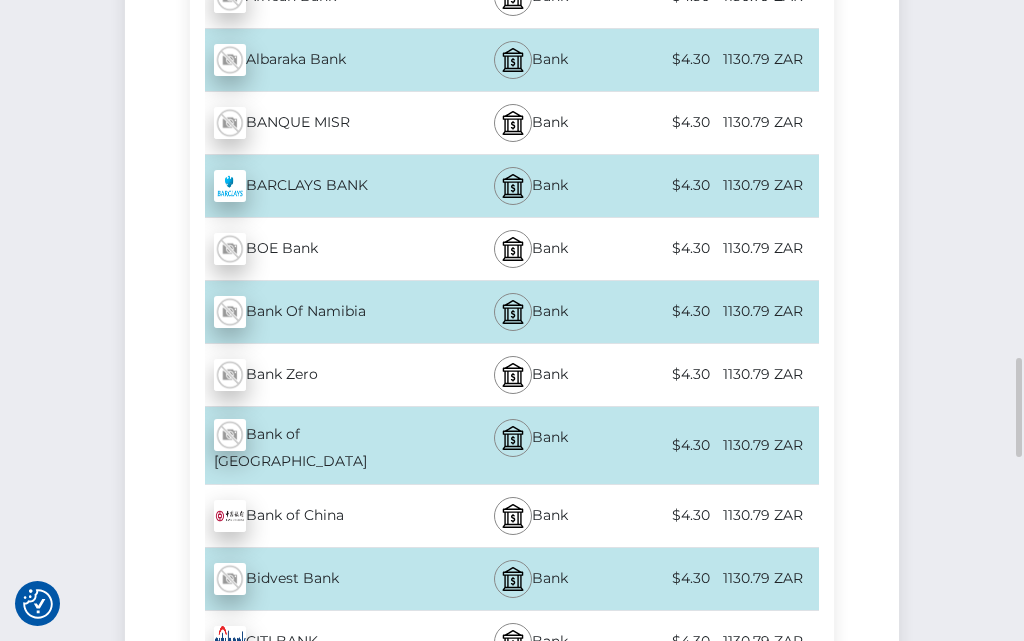 scroll, scrollTop: 1022, scrollLeft: 0, axis: vertical 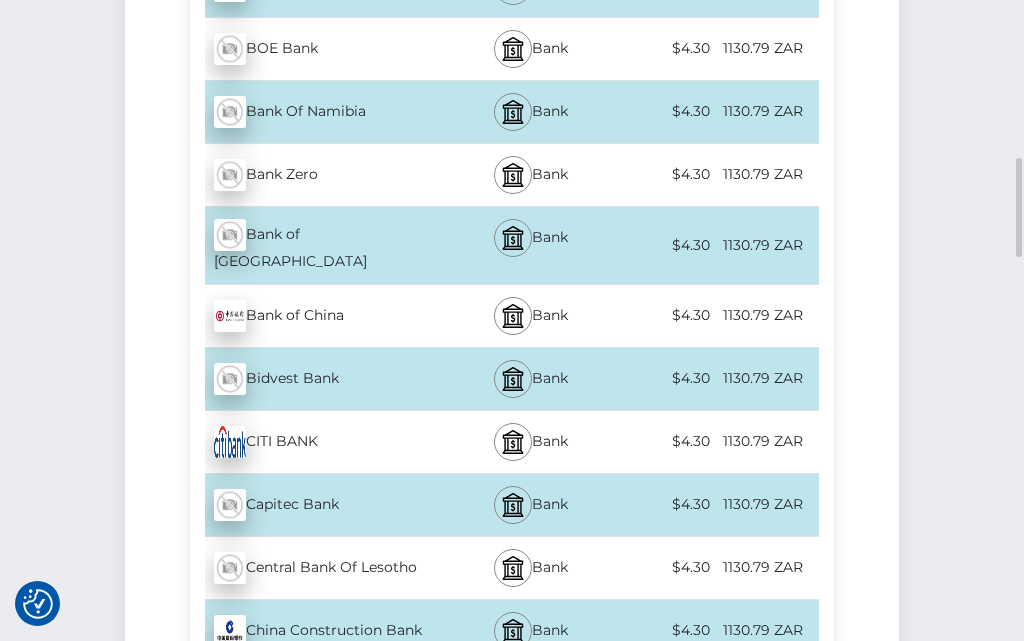 click on "Capitec Bank  - ZAR" at bounding box center (321, 505) 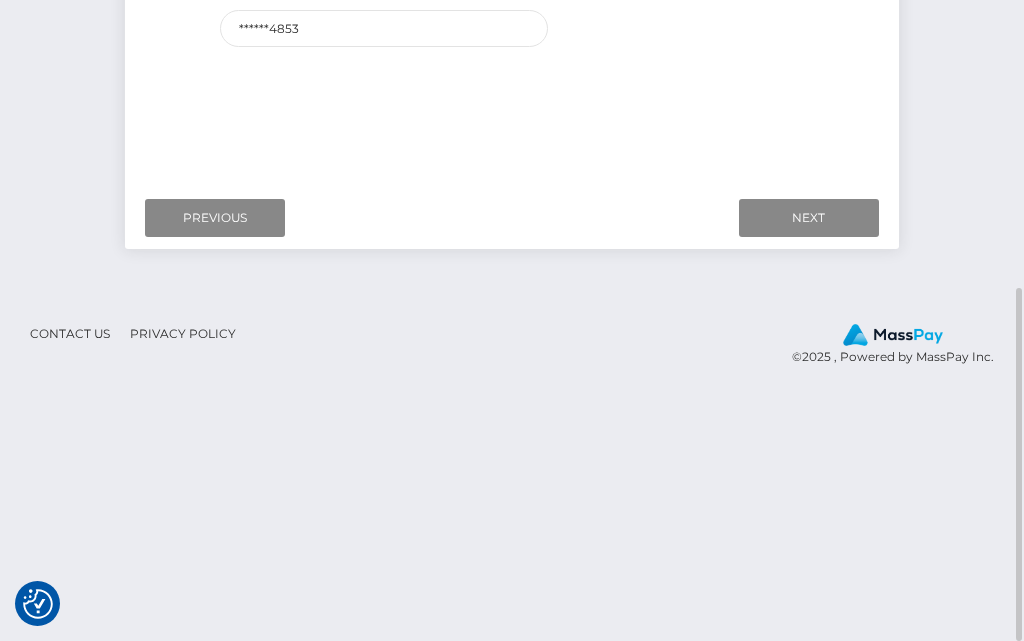 scroll, scrollTop: 222, scrollLeft: 0, axis: vertical 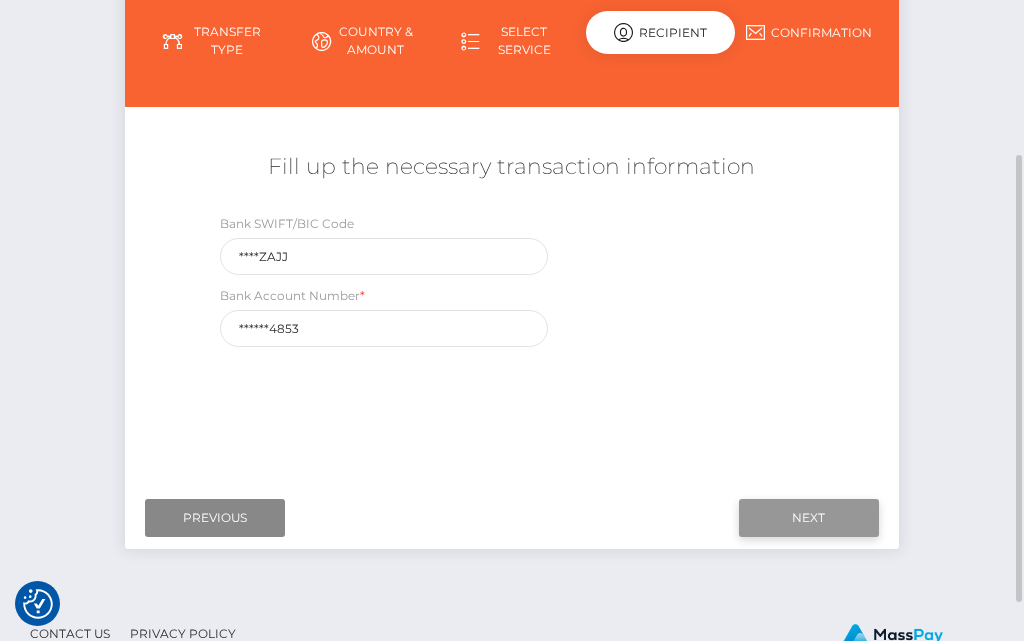 click on "Next" at bounding box center (809, 518) 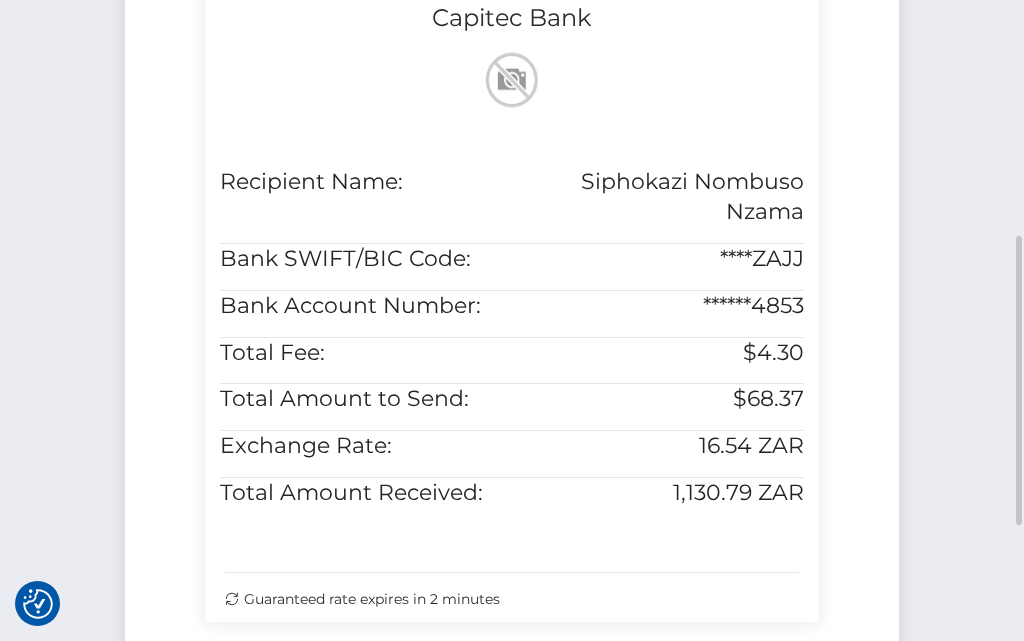 scroll, scrollTop: 622, scrollLeft: 0, axis: vertical 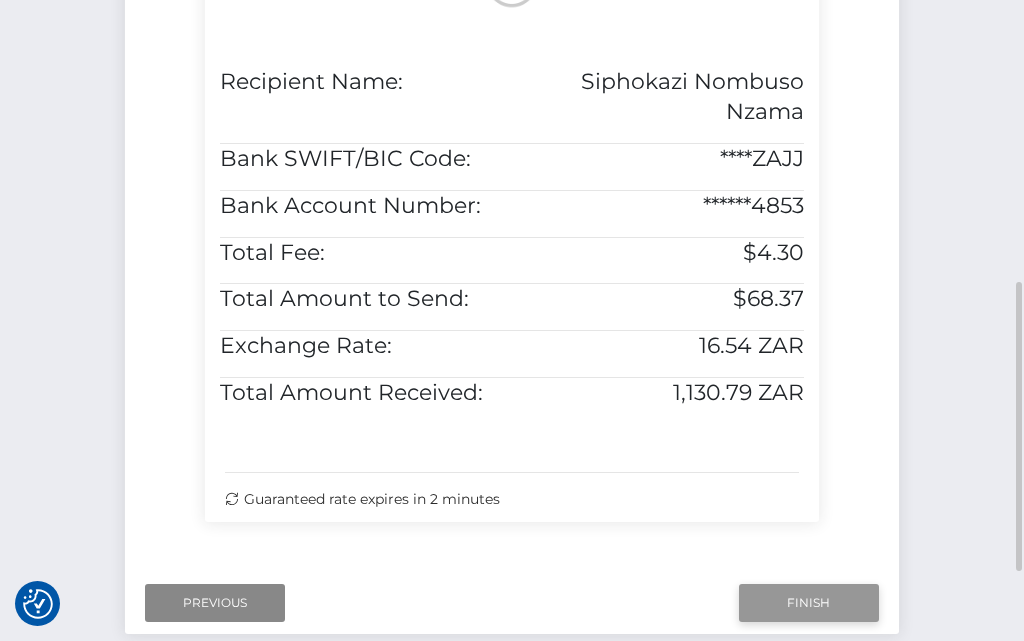 click on "Finish" at bounding box center (809, 603) 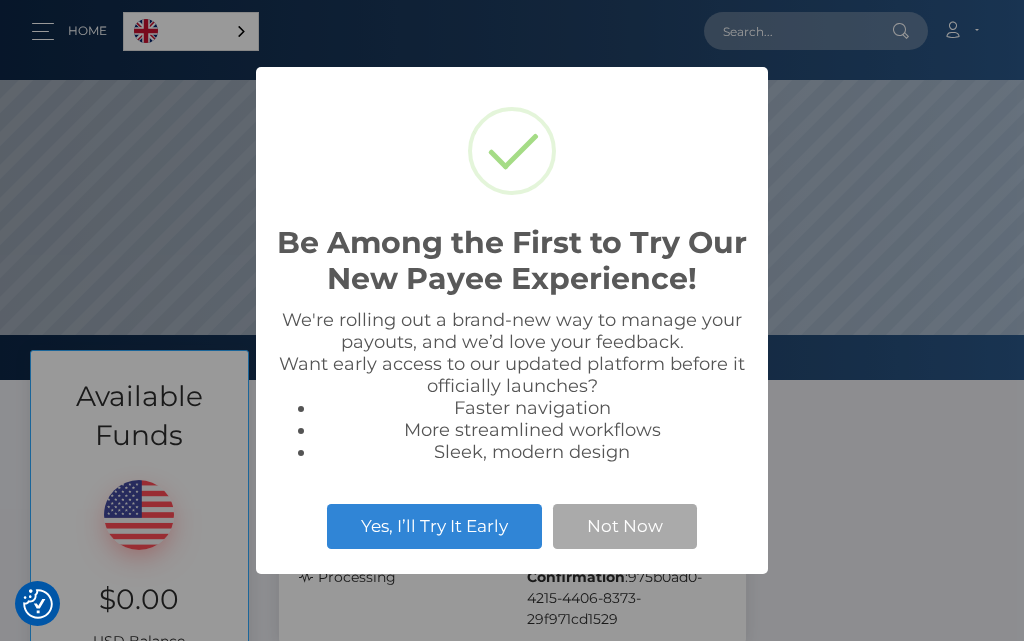 scroll, scrollTop: 0, scrollLeft: 0, axis: both 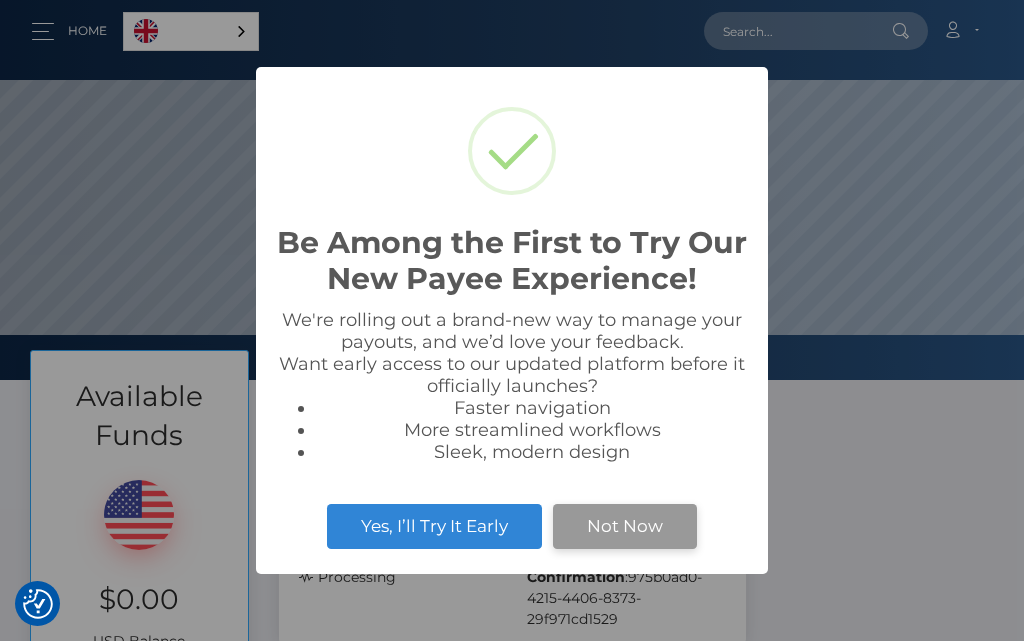 click on "Not Now" at bounding box center (625, 526) 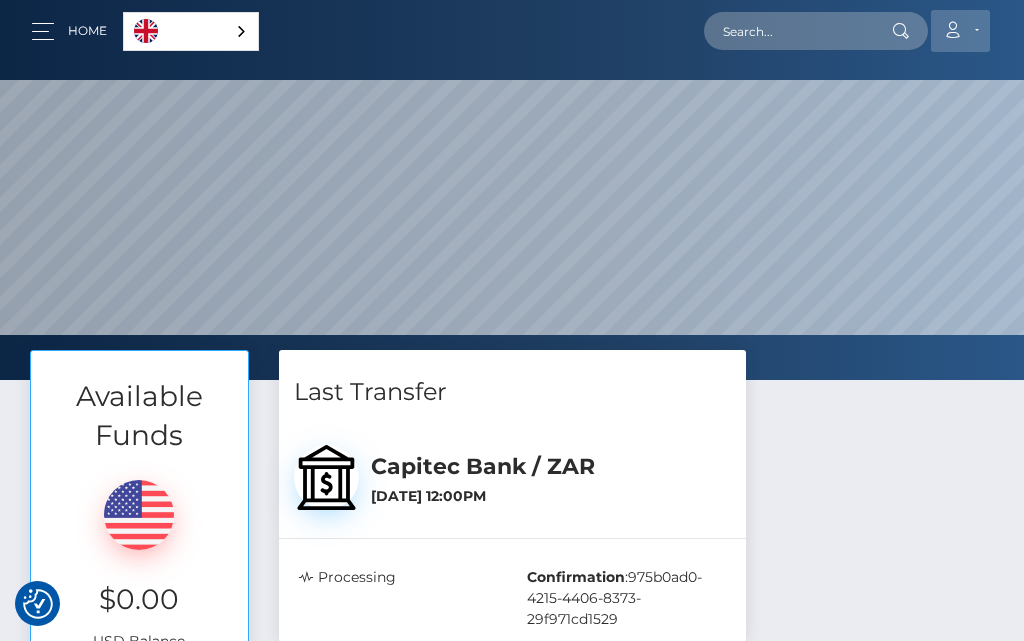 click on "Account" at bounding box center [960, 31] 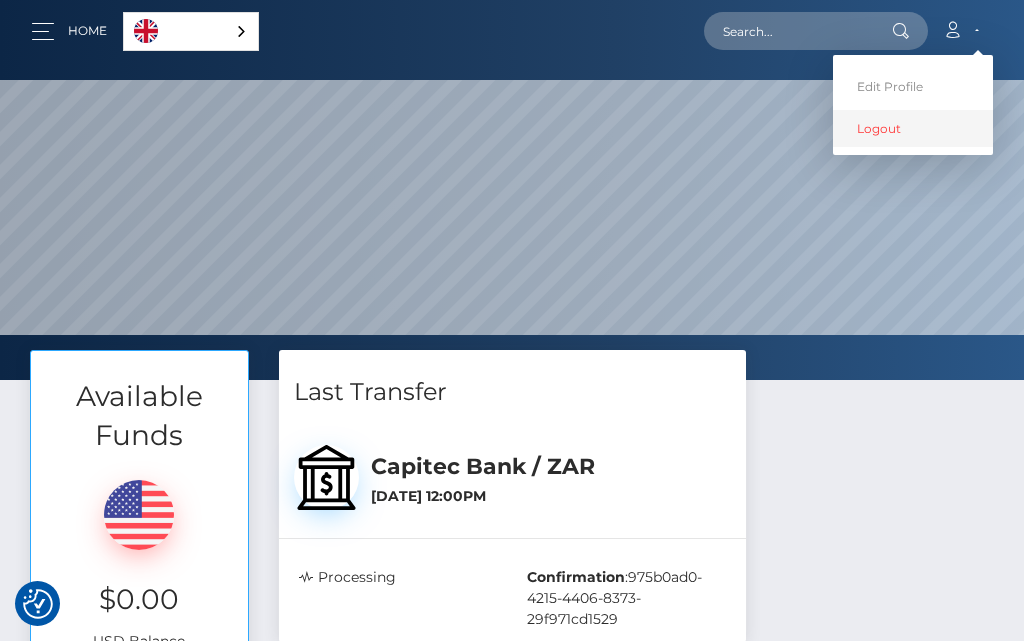 click on "Logout" at bounding box center [913, 128] 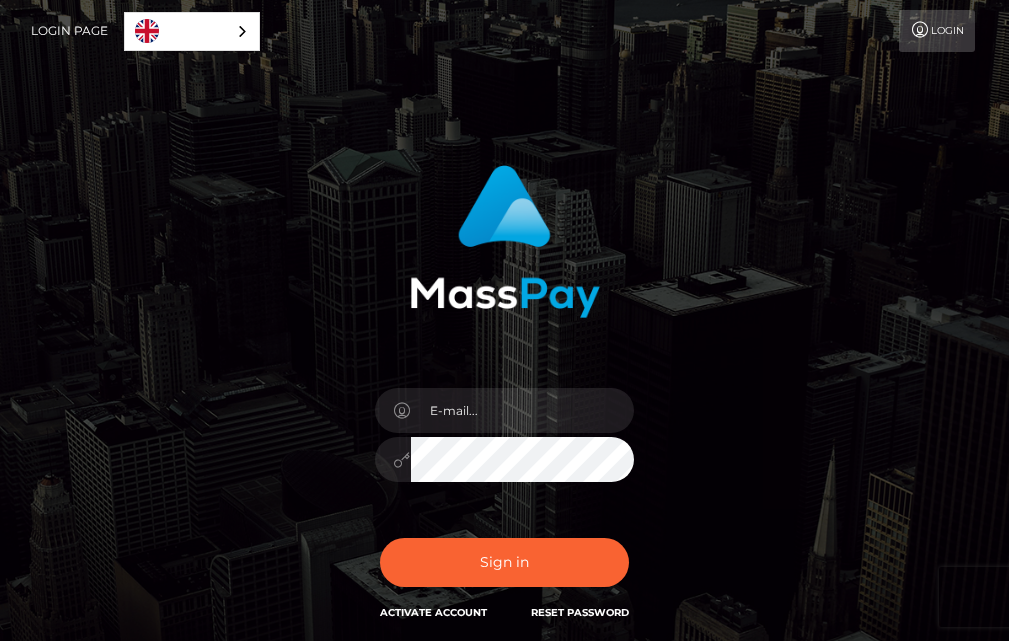 scroll, scrollTop: 0, scrollLeft: 0, axis: both 